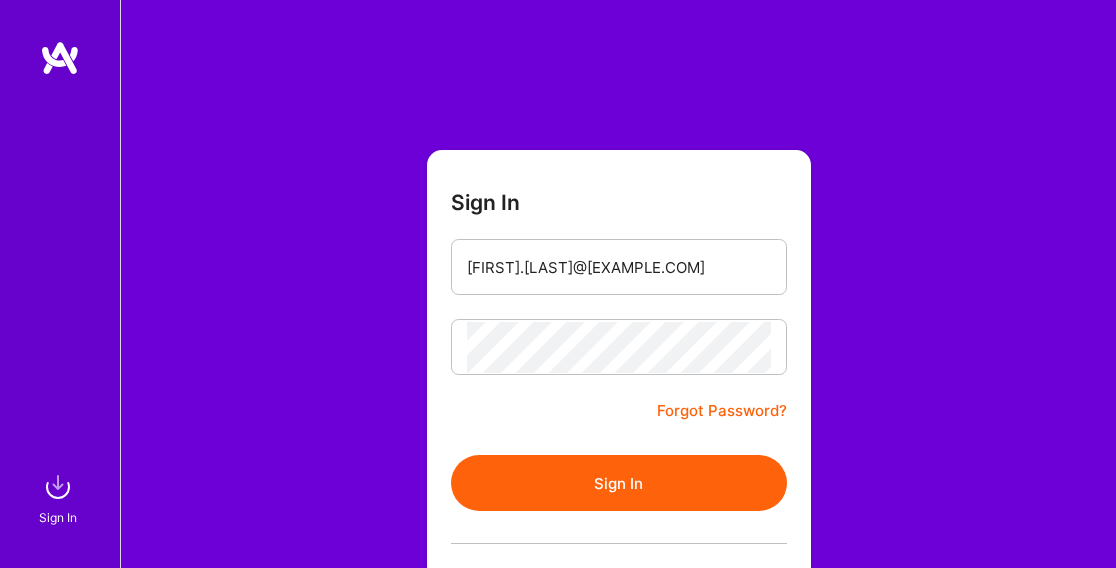 scroll, scrollTop: 0, scrollLeft: 0, axis: both 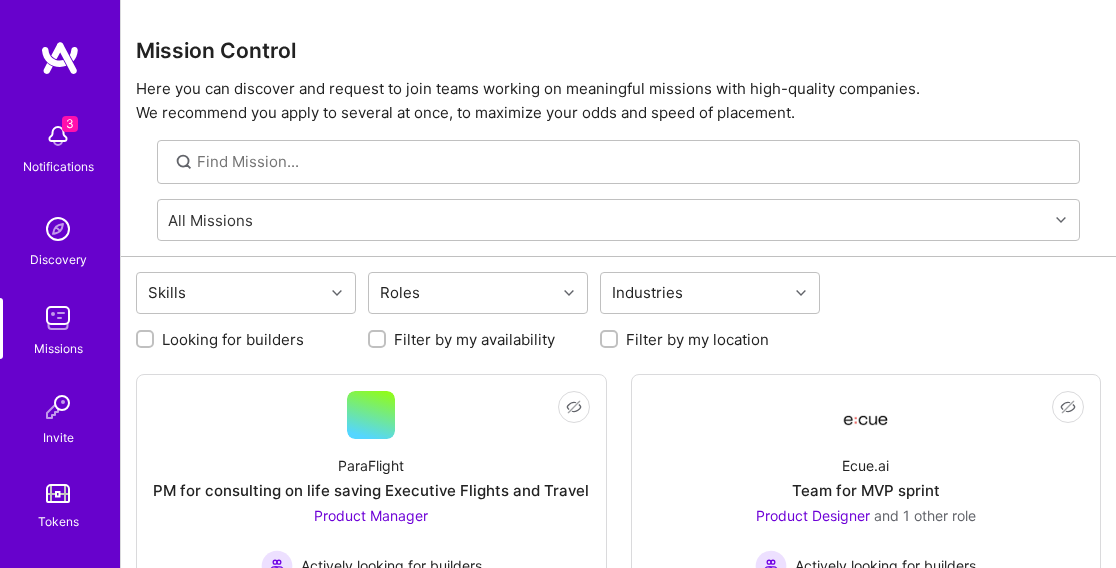 click at bounding box center [58, 136] 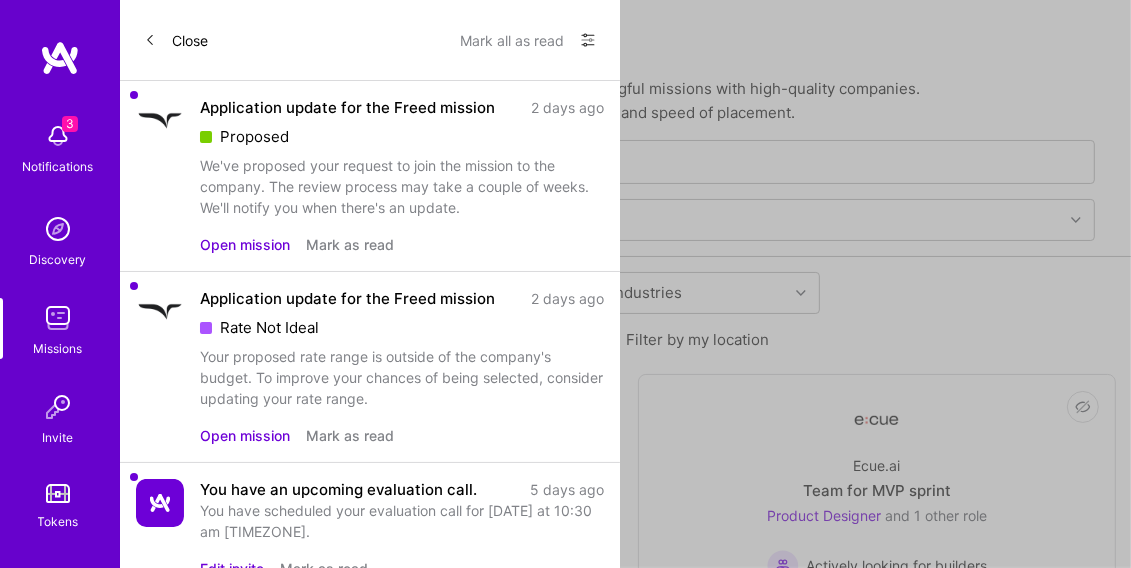 click on "Open mission" at bounding box center [245, 244] 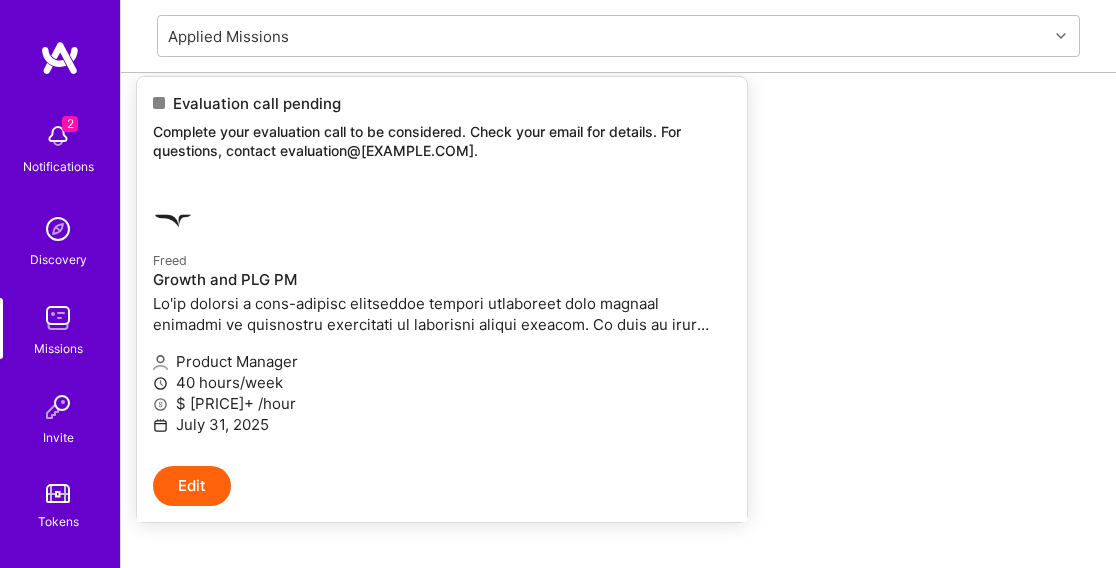 scroll, scrollTop: 300, scrollLeft: 0, axis: vertical 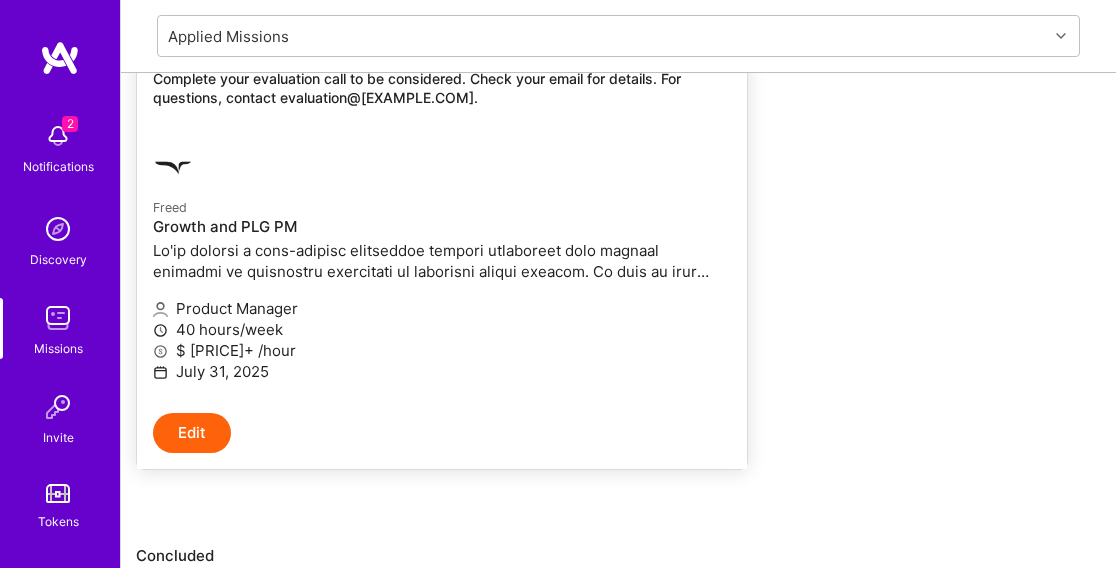 click on "Growth and PLG PM" at bounding box center (442, 227) 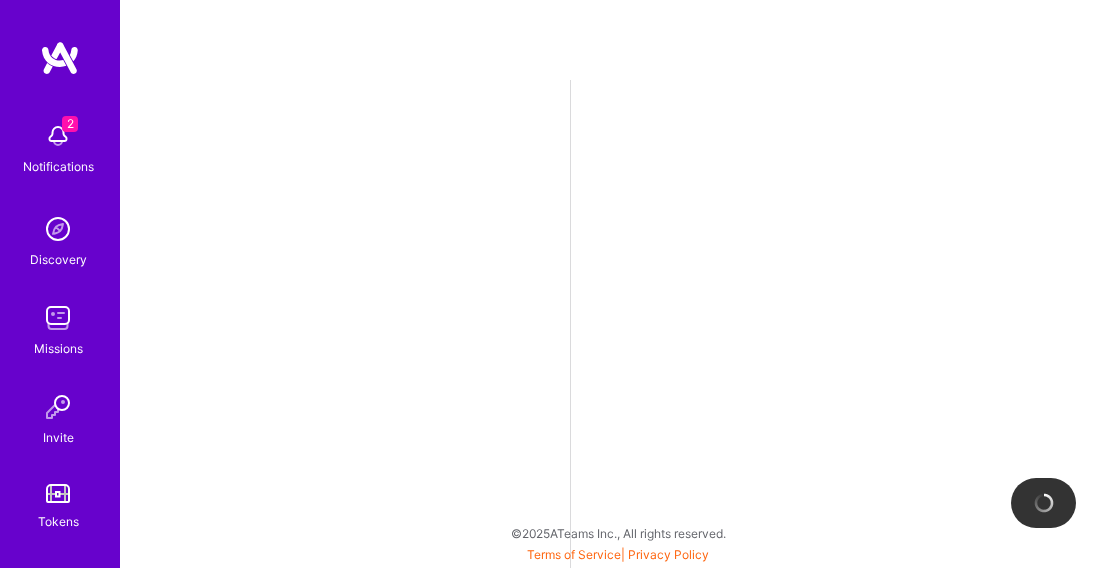 scroll, scrollTop: 0, scrollLeft: 0, axis: both 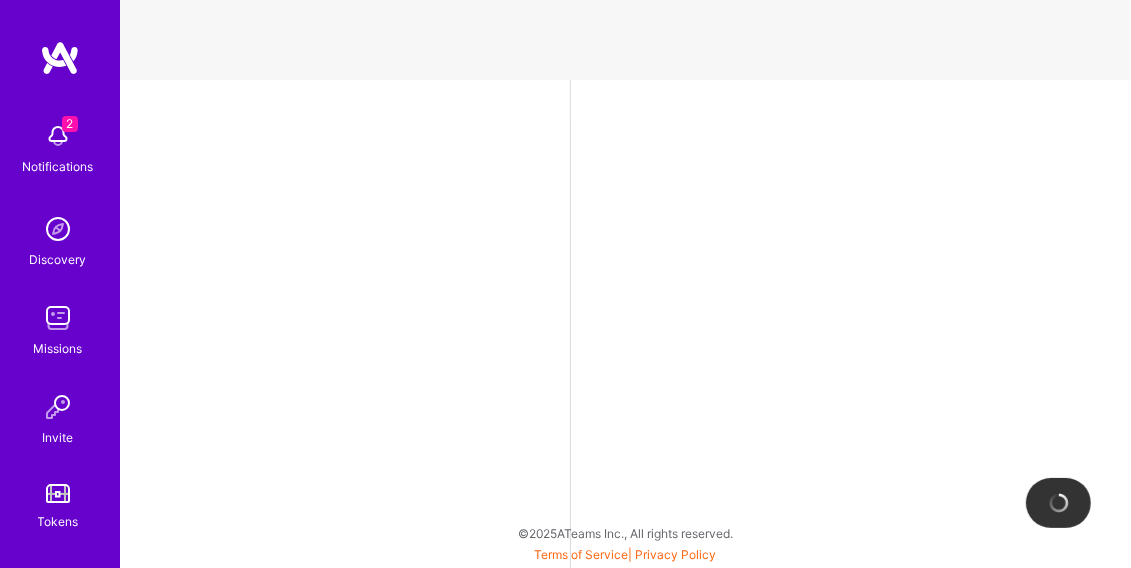 select on "US" 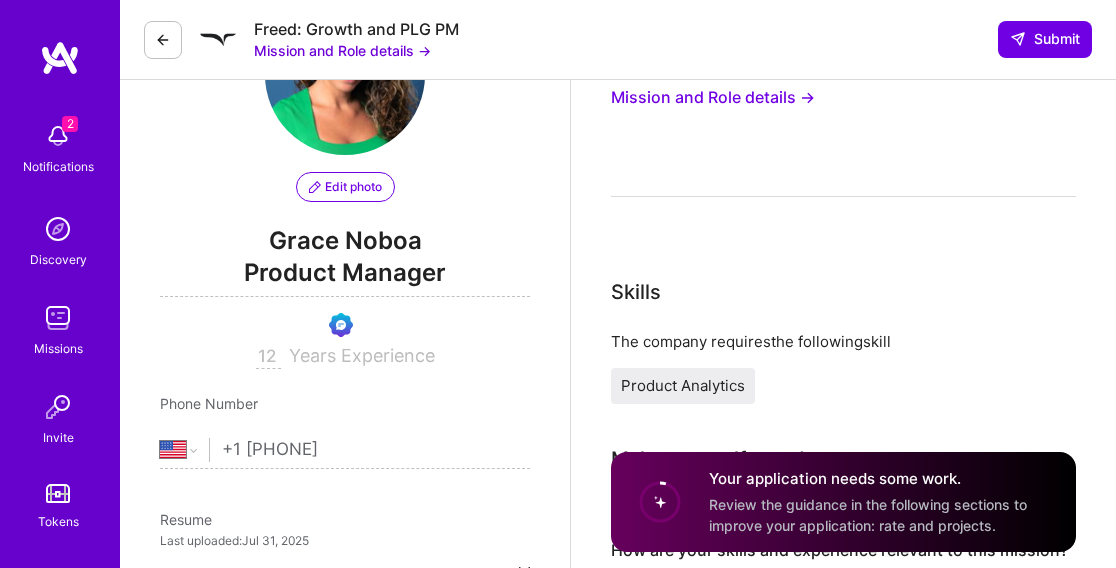 scroll, scrollTop: 0, scrollLeft: 0, axis: both 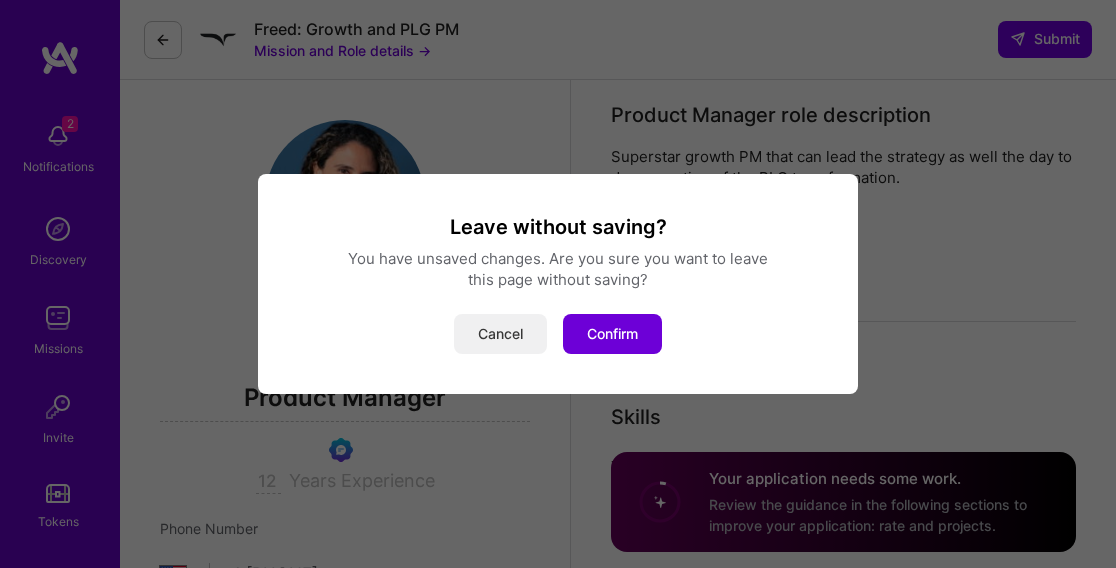 click on "Cancel" at bounding box center [500, 334] 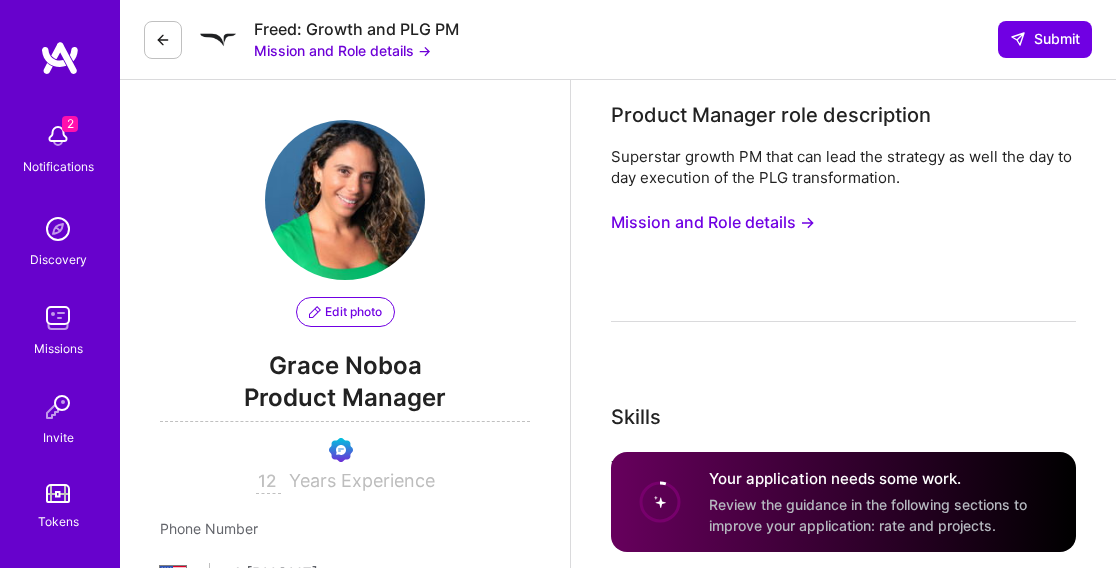 click on "Mission and Role details →" at bounding box center [713, 222] 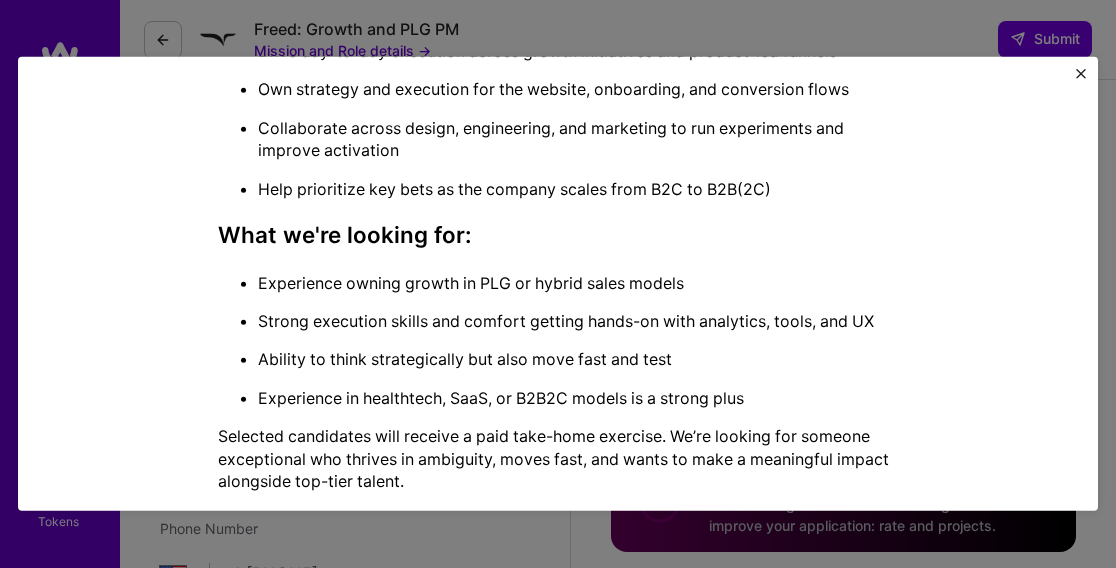 scroll, scrollTop: 657, scrollLeft: 0, axis: vertical 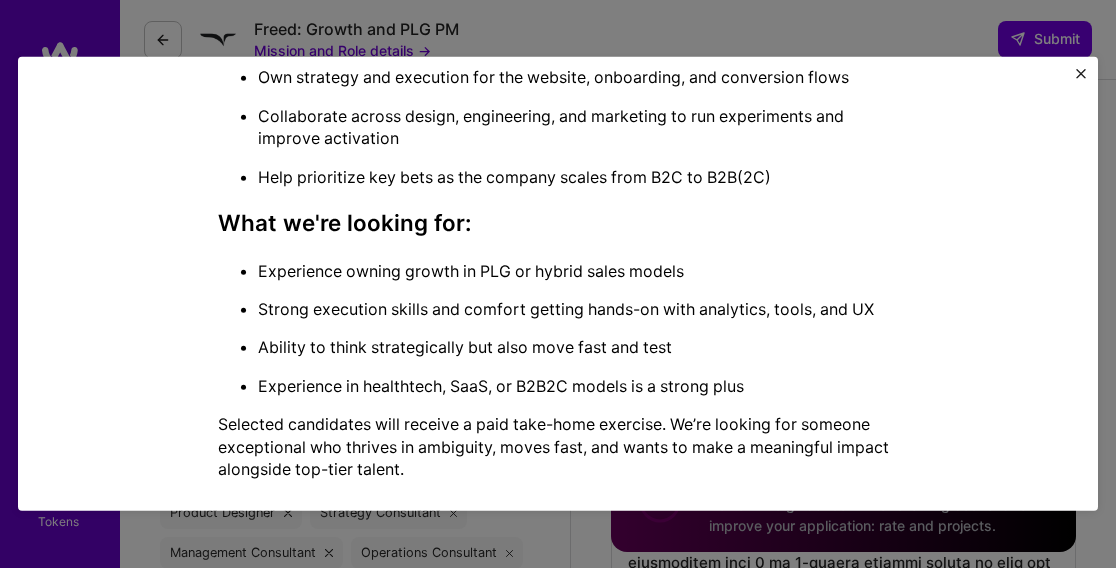 click at bounding box center [1081, 74] 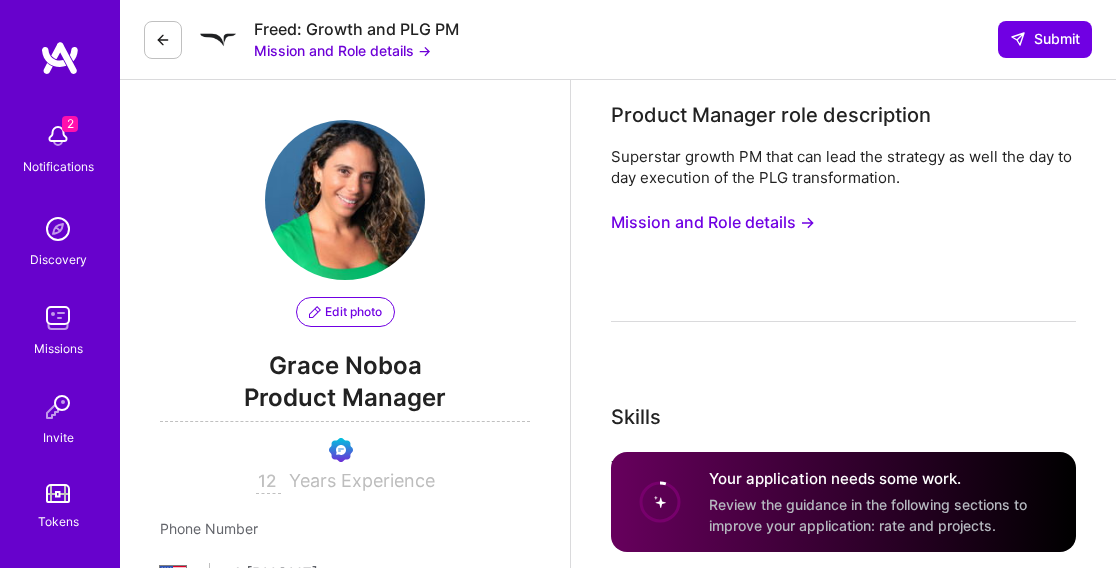 click on "2 Notifications" at bounding box center (58, 146) 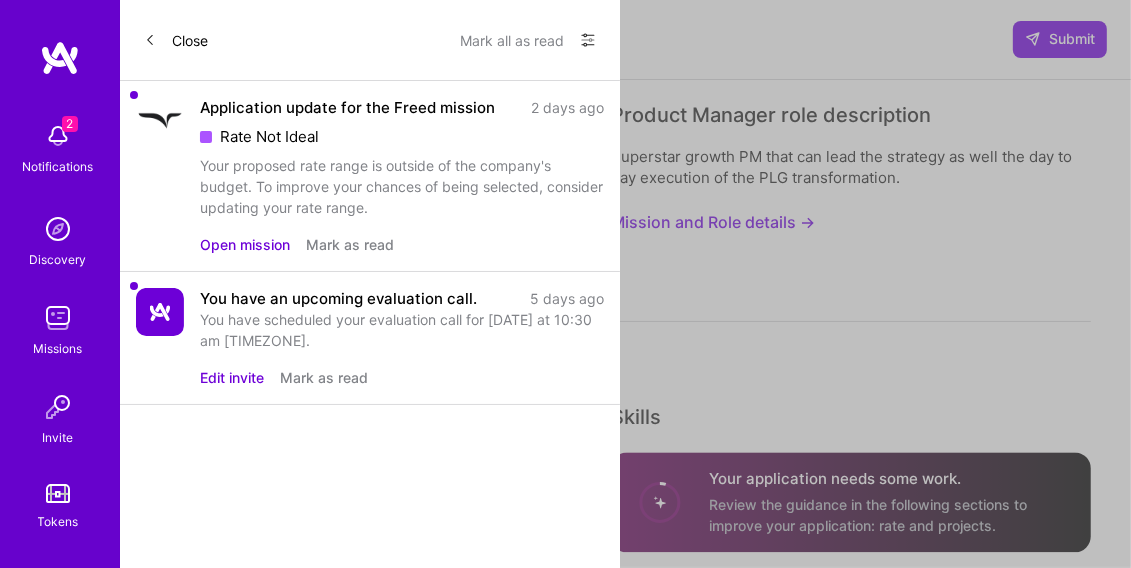 click on "Your proposed rate range is outside of the company's budget. To improve your chances of being selected, consider updating your rate range." at bounding box center (402, 186) 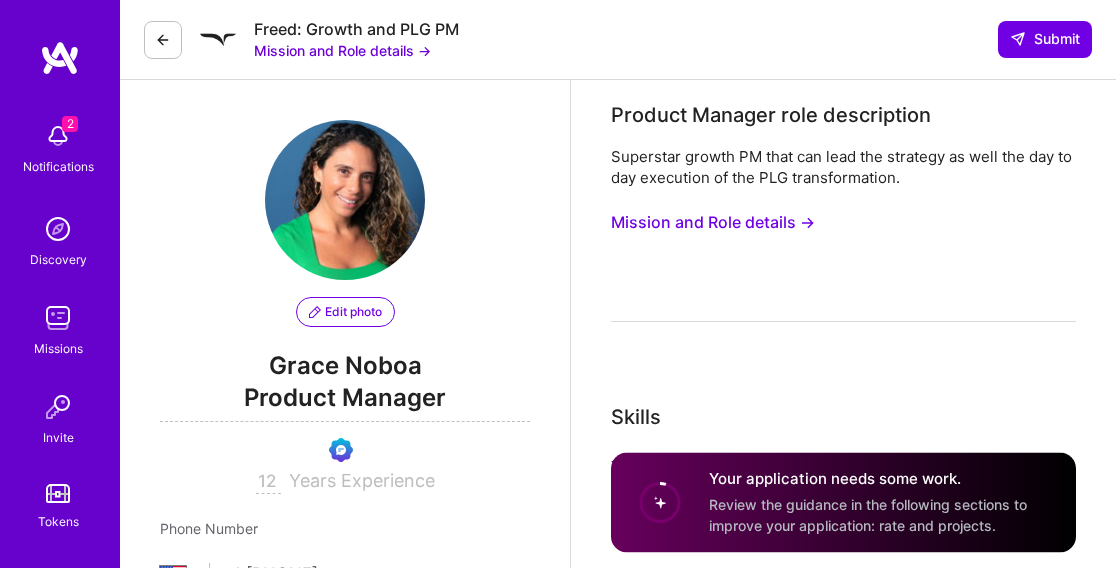 click at bounding box center (58, 318) 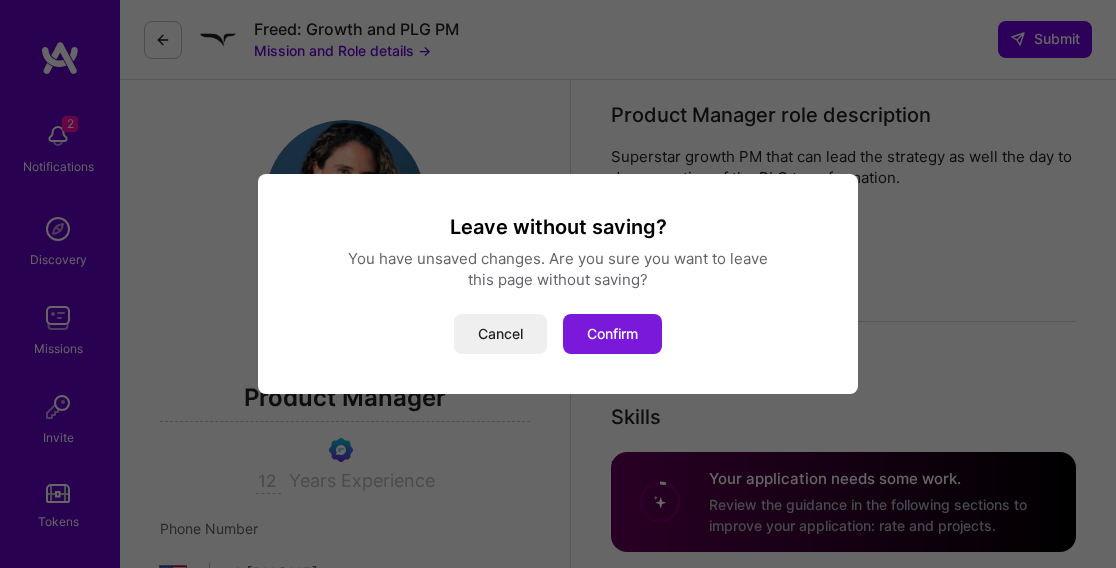 click on "Confirm" at bounding box center (612, 334) 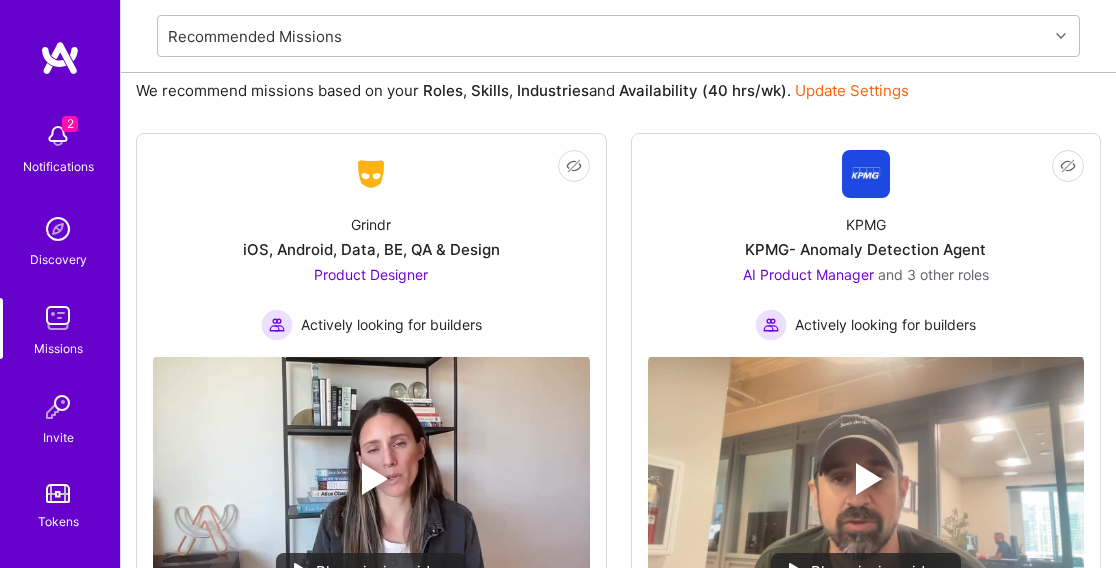 scroll, scrollTop: 0, scrollLeft: 0, axis: both 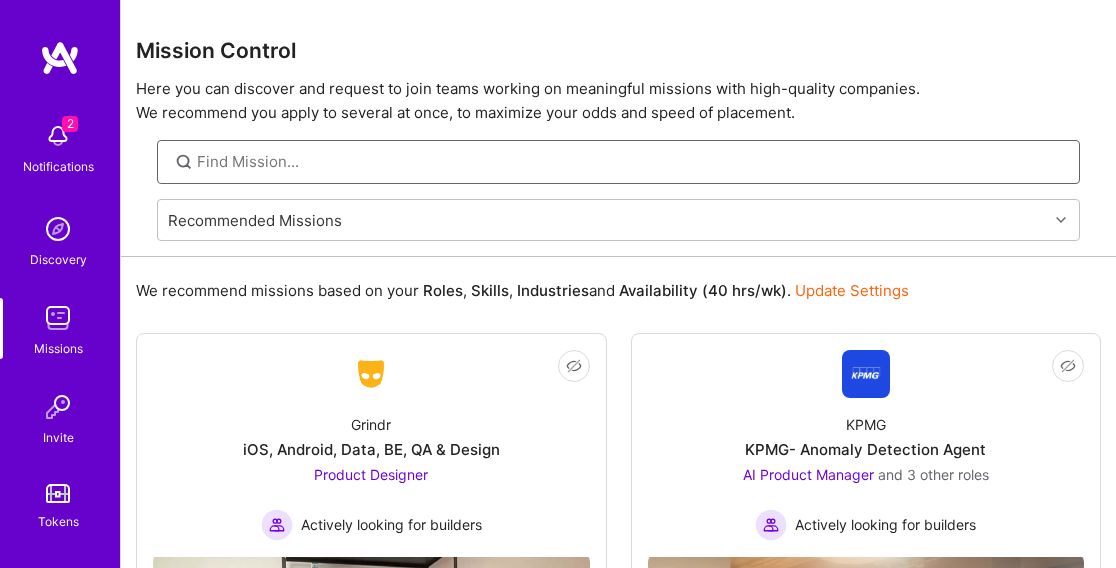 click at bounding box center [631, 161] 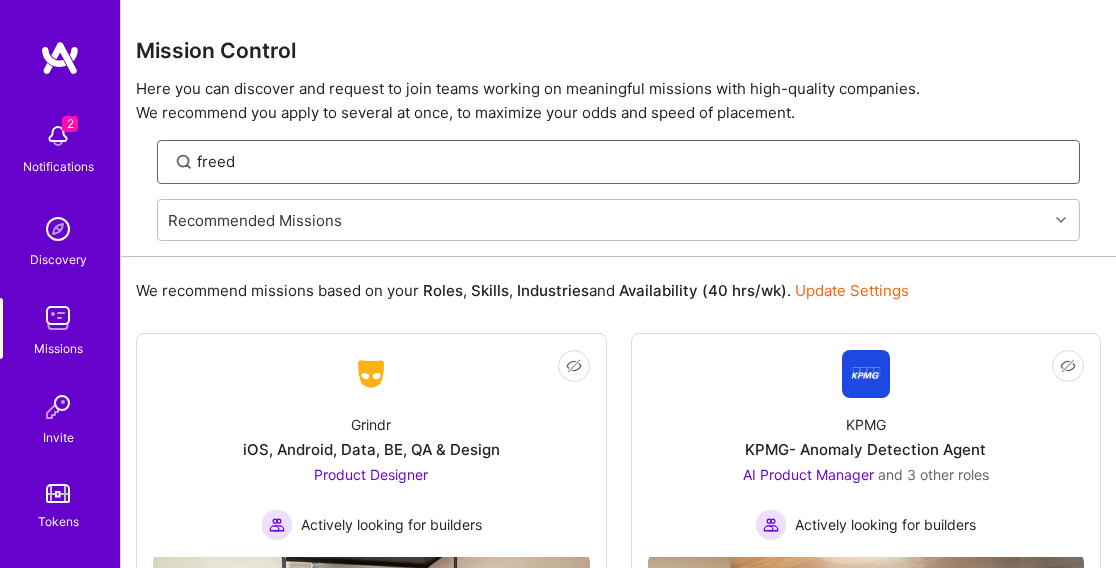 type on "freed" 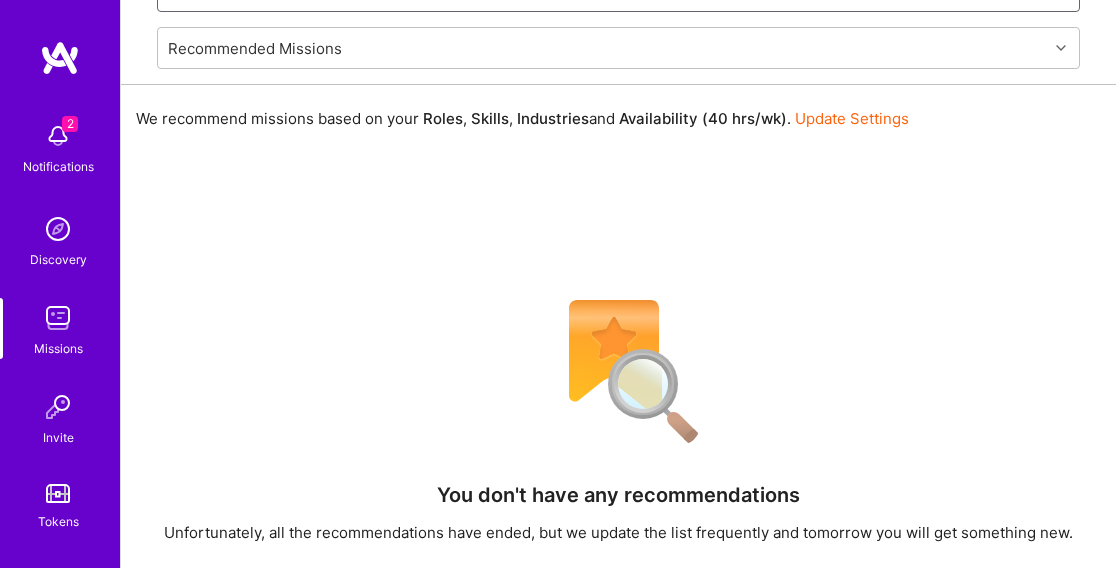 scroll, scrollTop: 0, scrollLeft: 0, axis: both 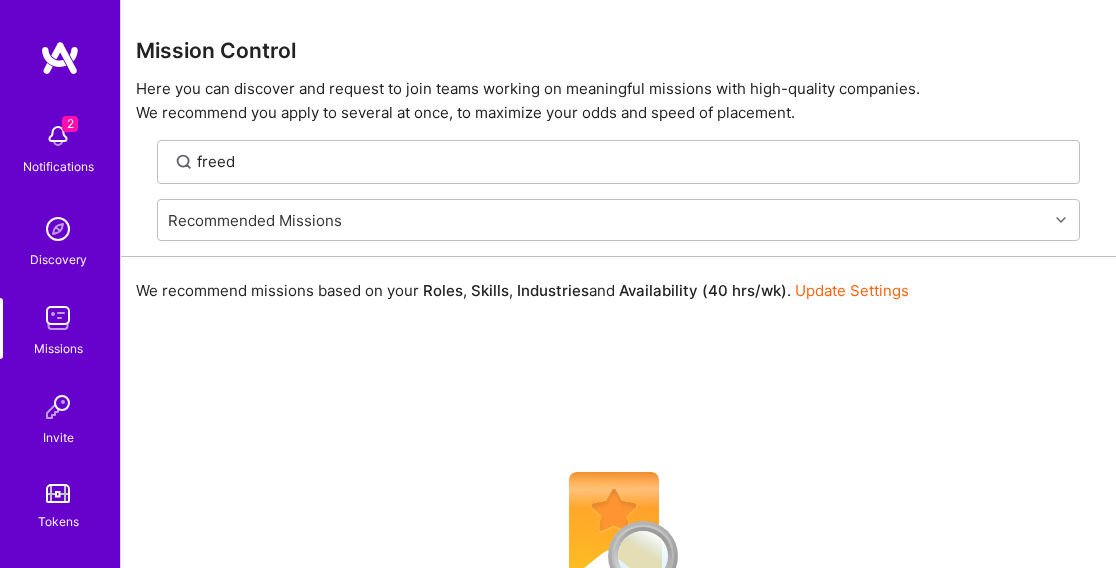 click at bounding box center [58, 318] 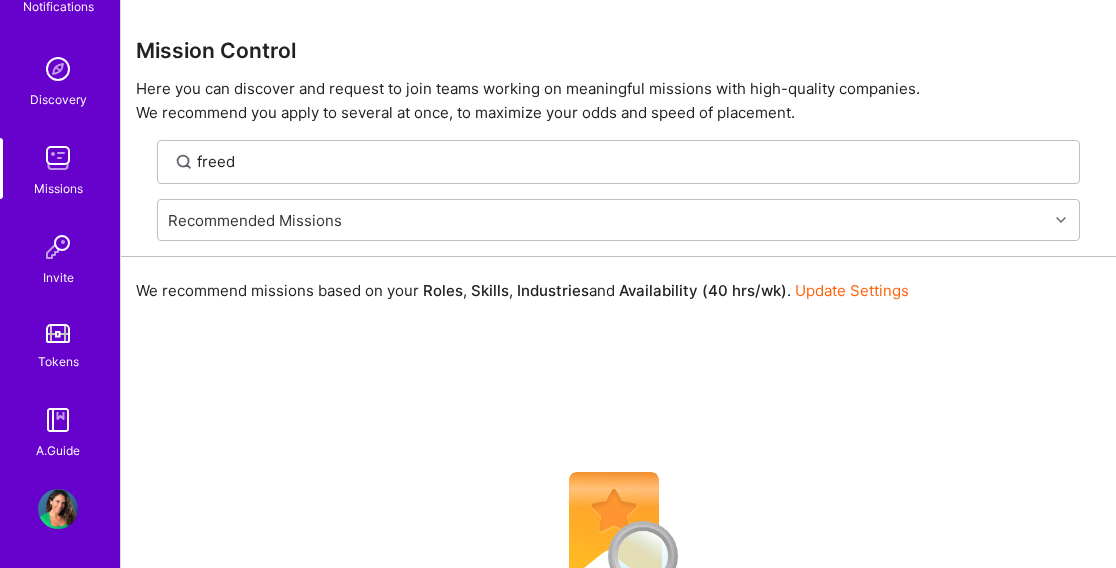 scroll, scrollTop: 0, scrollLeft: 0, axis: both 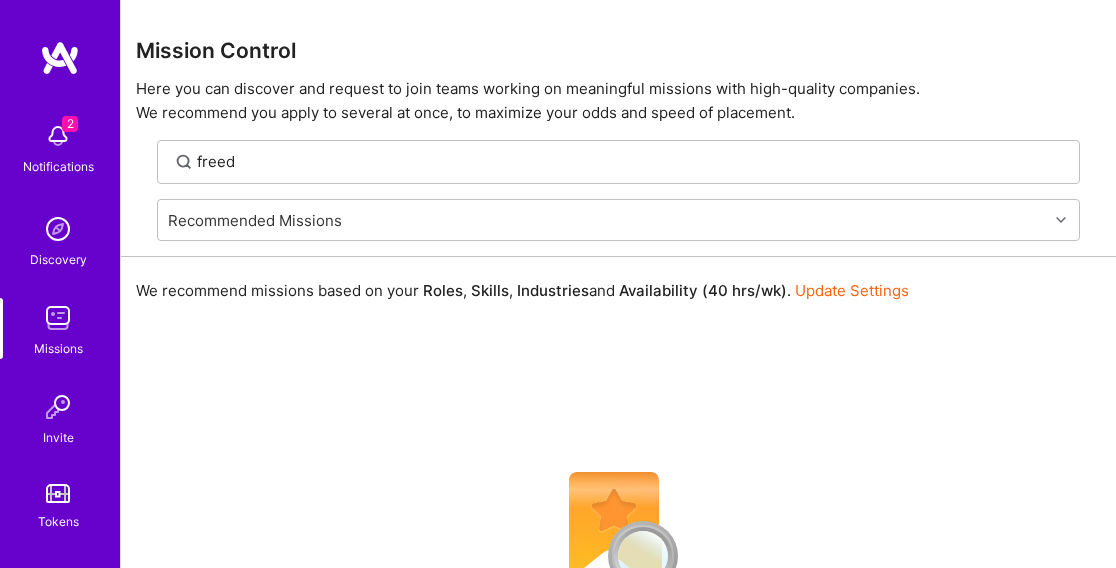 click on "Notifications" at bounding box center (58, 166) 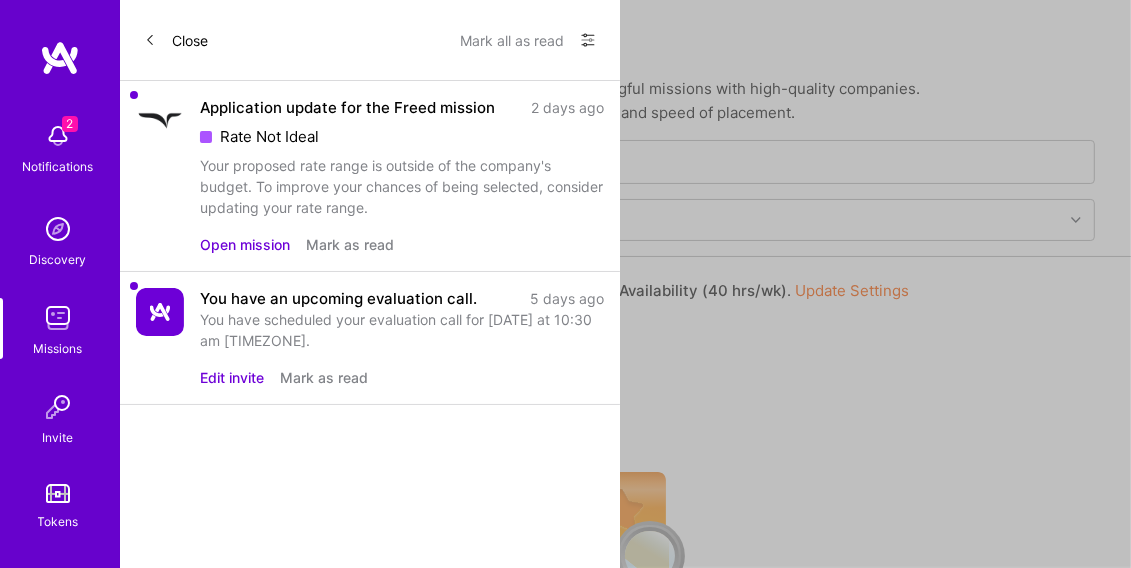 click on "Open mission" at bounding box center (245, 244) 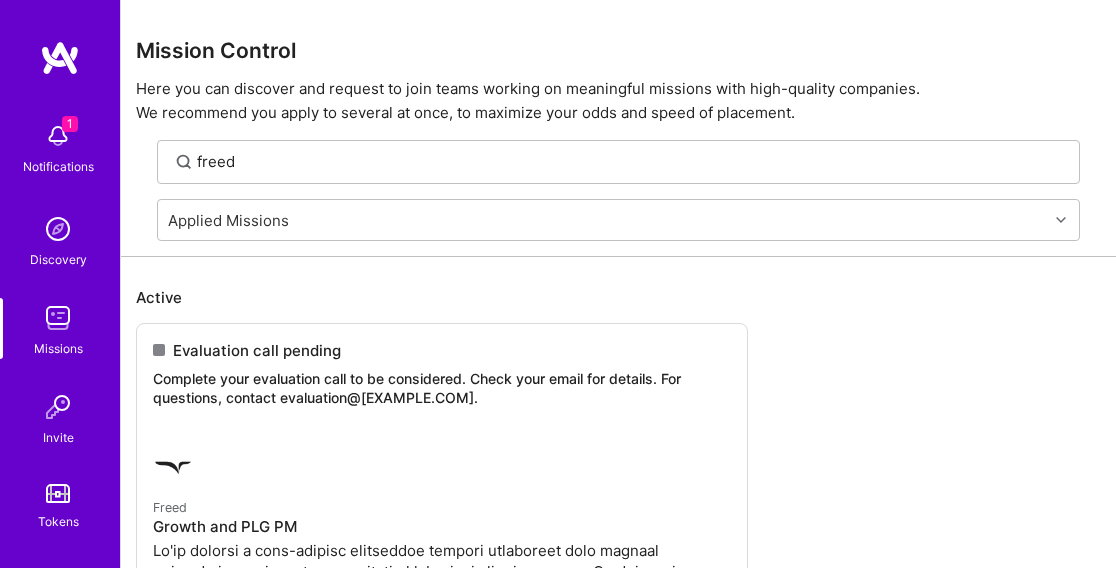 click on "Notifications" at bounding box center [58, 166] 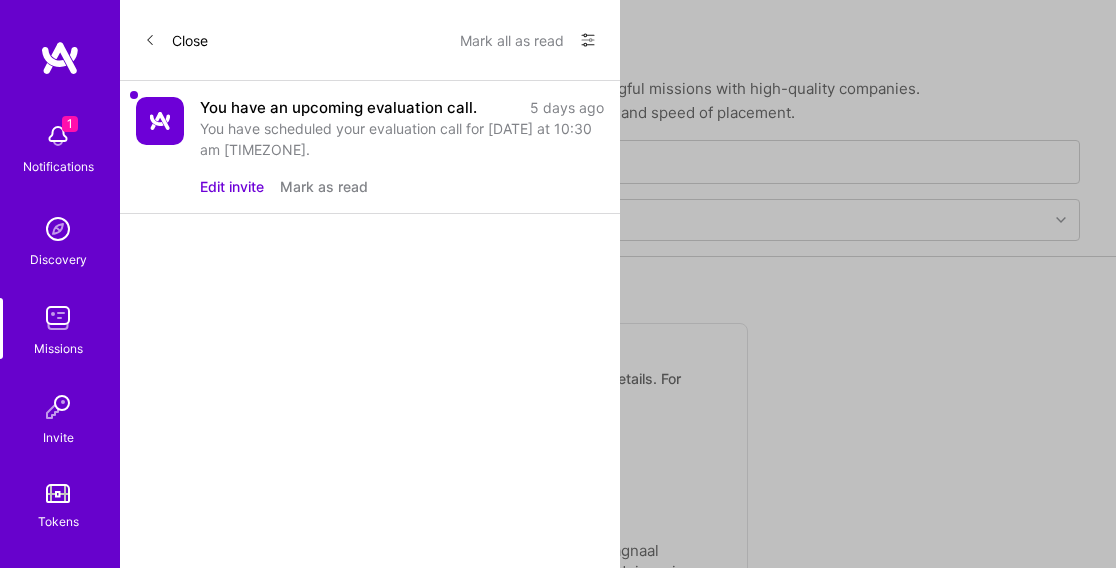 click on "Discovery" at bounding box center (58, 259) 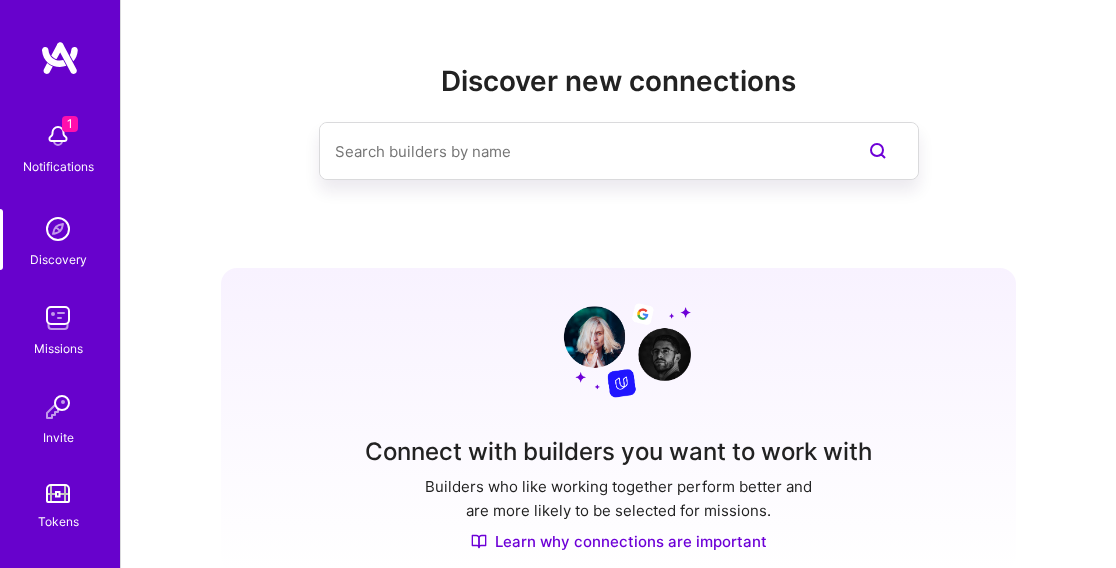 click at bounding box center [58, 136] 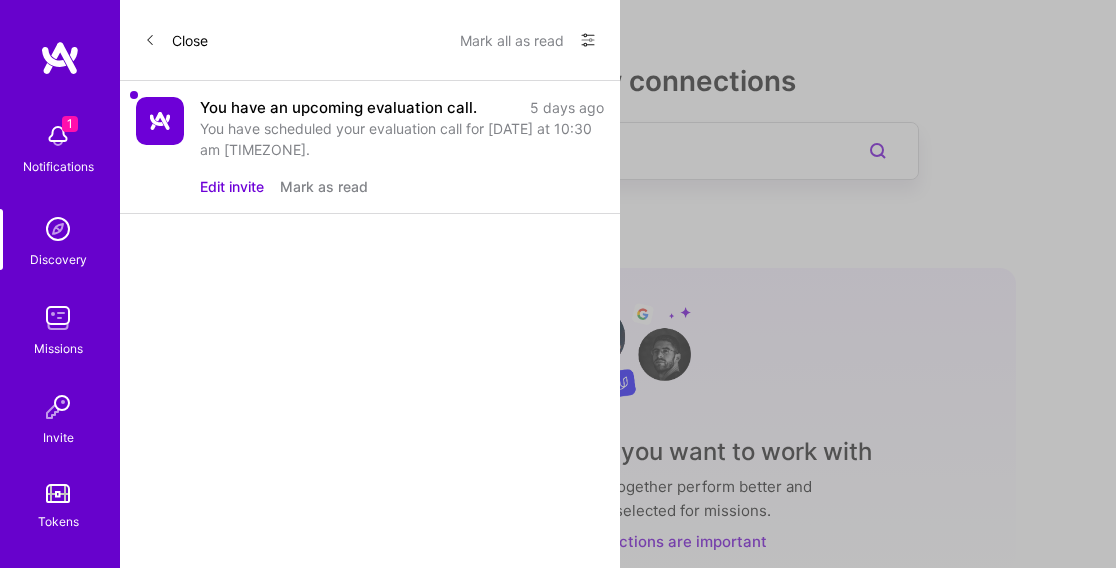 click on "Missions" at bounding box center [58, 348] 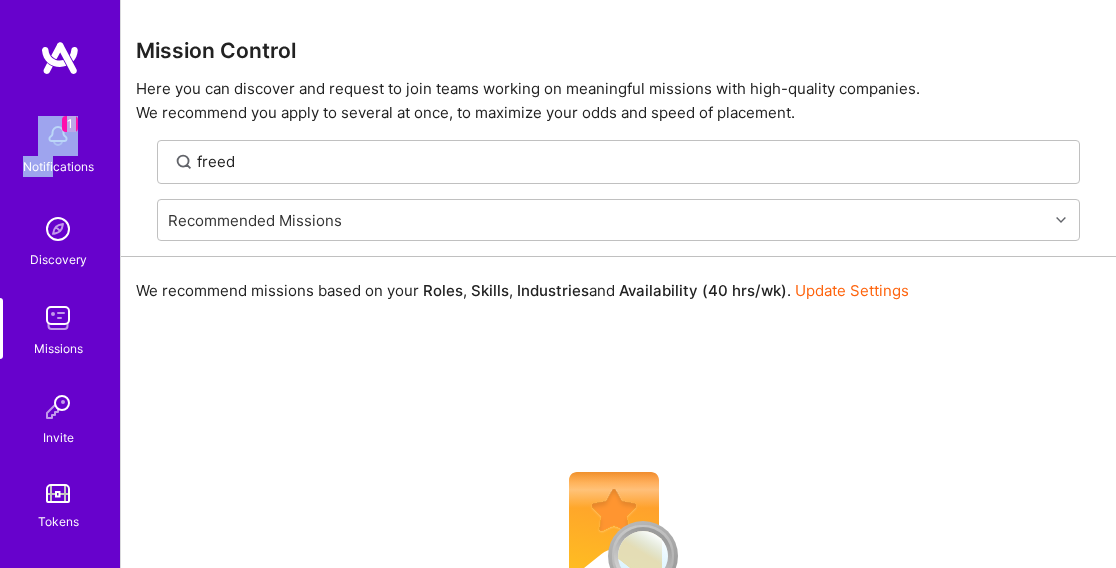 click on "1 Notifications" at bounding box center (58, 146) 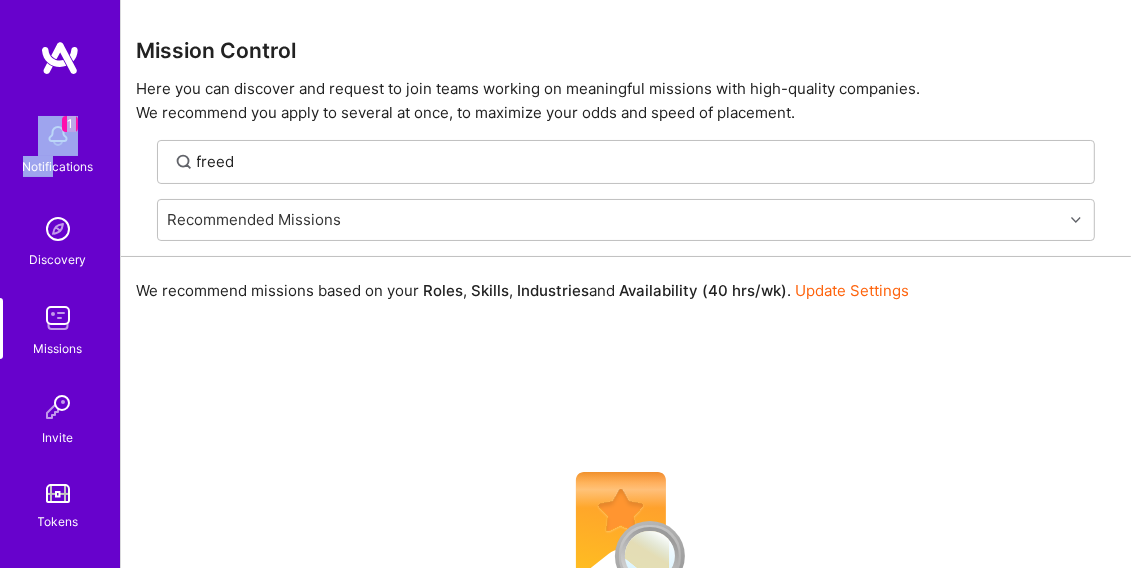 click at bounding box center (58, 318) 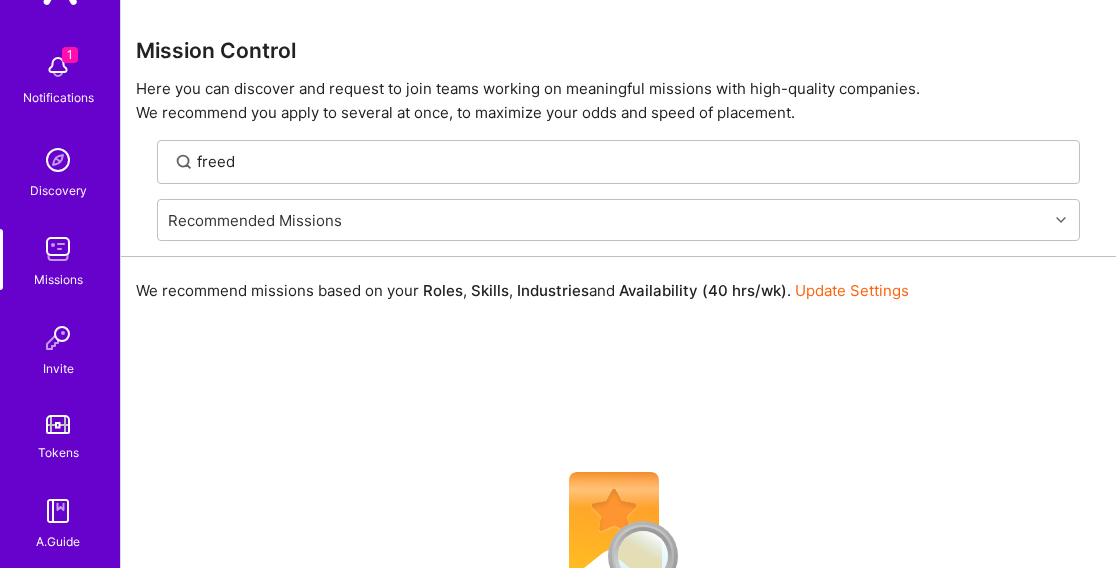 scroll, scrollTop: 160, scrollLeft: 0, axis: vertical 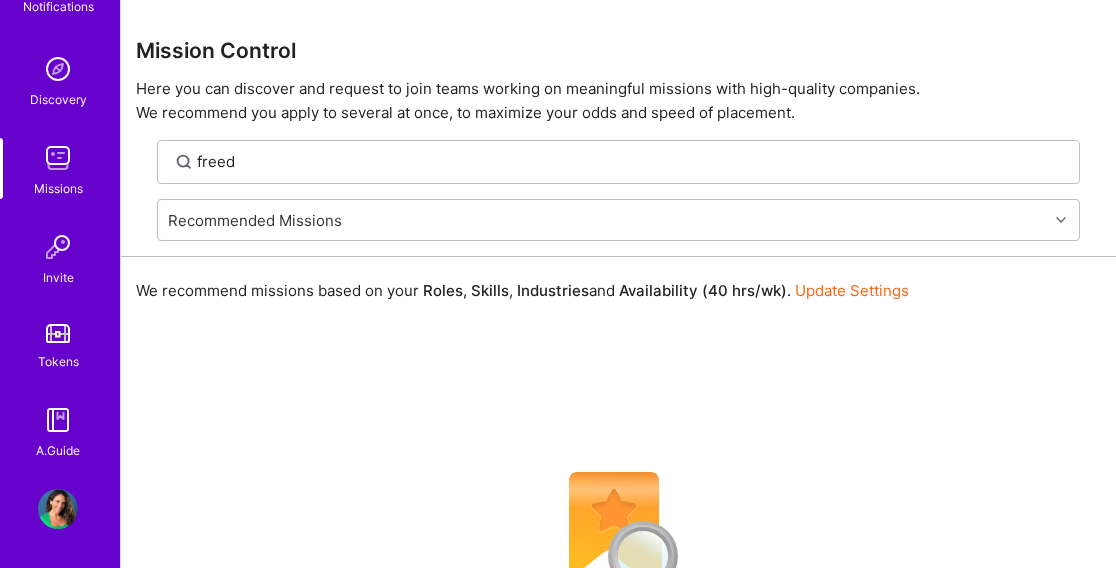 click at bounding box center (58, 509) 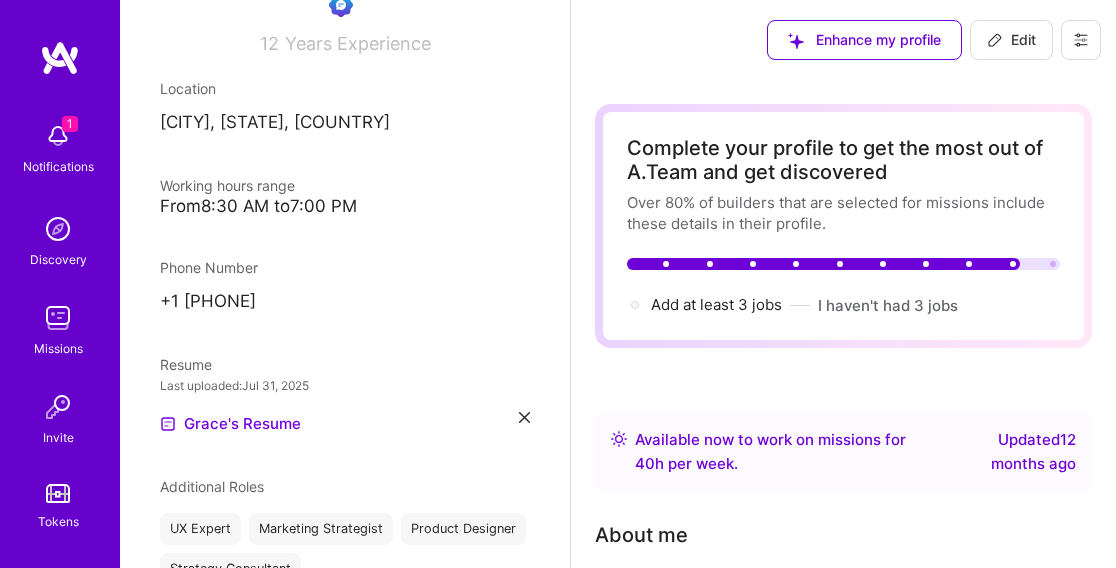 scroll, scrollTop: 500, scrollLeft: 0, axis: vertical 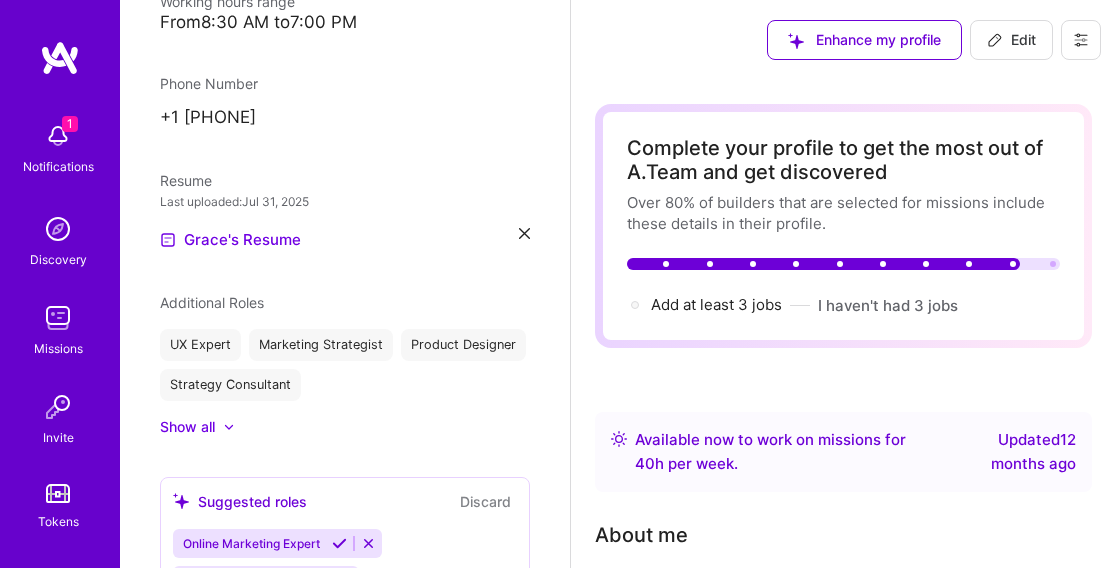 click at bounding box center [58, 136] 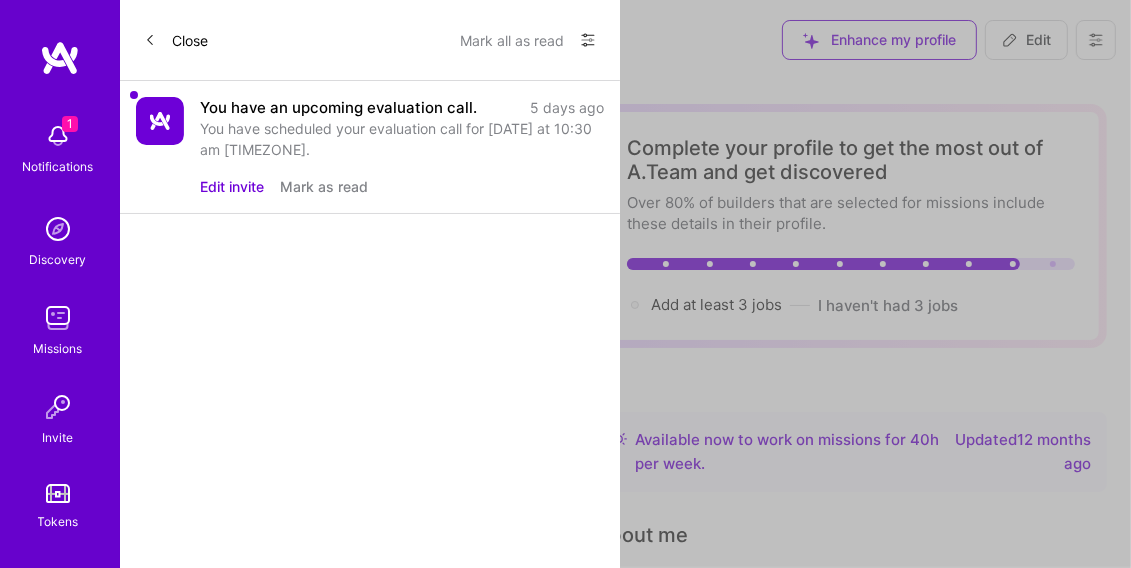 click on "You have an upcoming evaluation call." at bounding box center (338, 107) 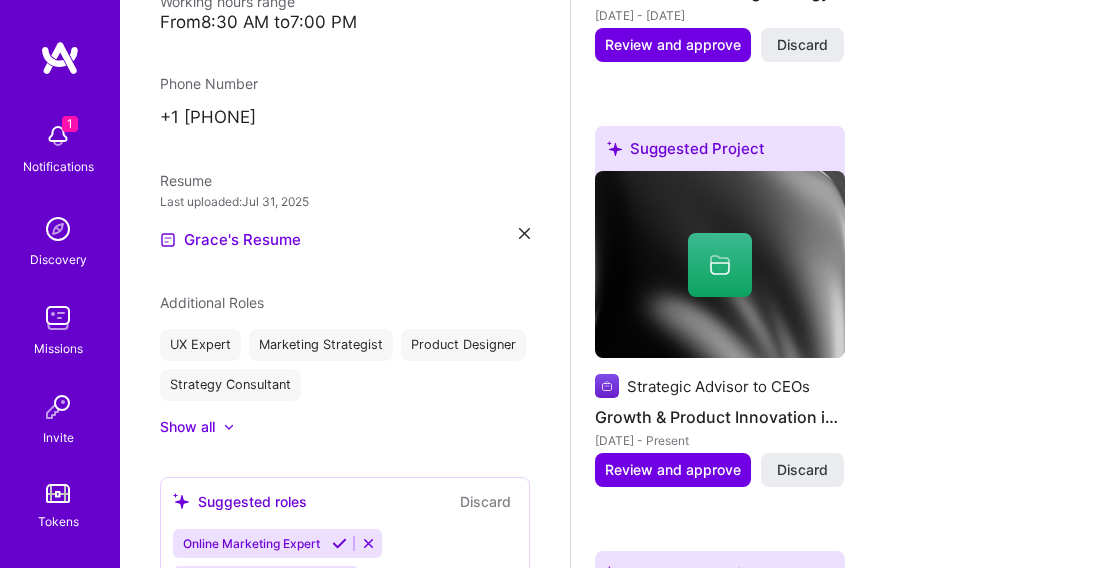 scroll, scrollTop: 5200, scrollLeft: 0, axis: vertical 